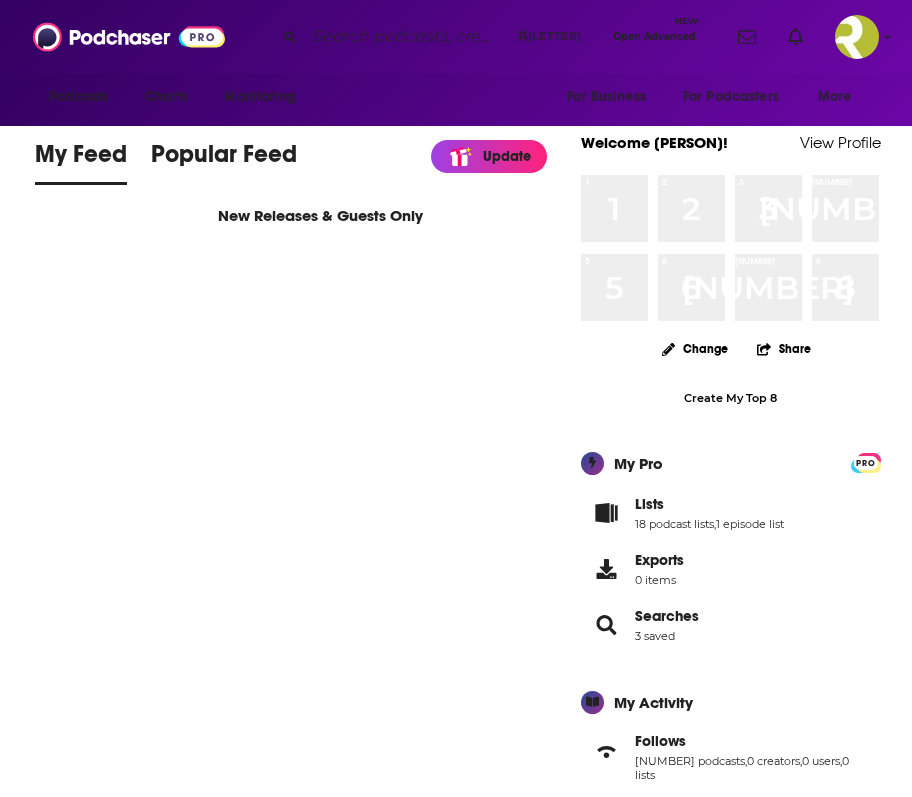scroll, scrollTop: 0, scrollLeft: 0, axis: both 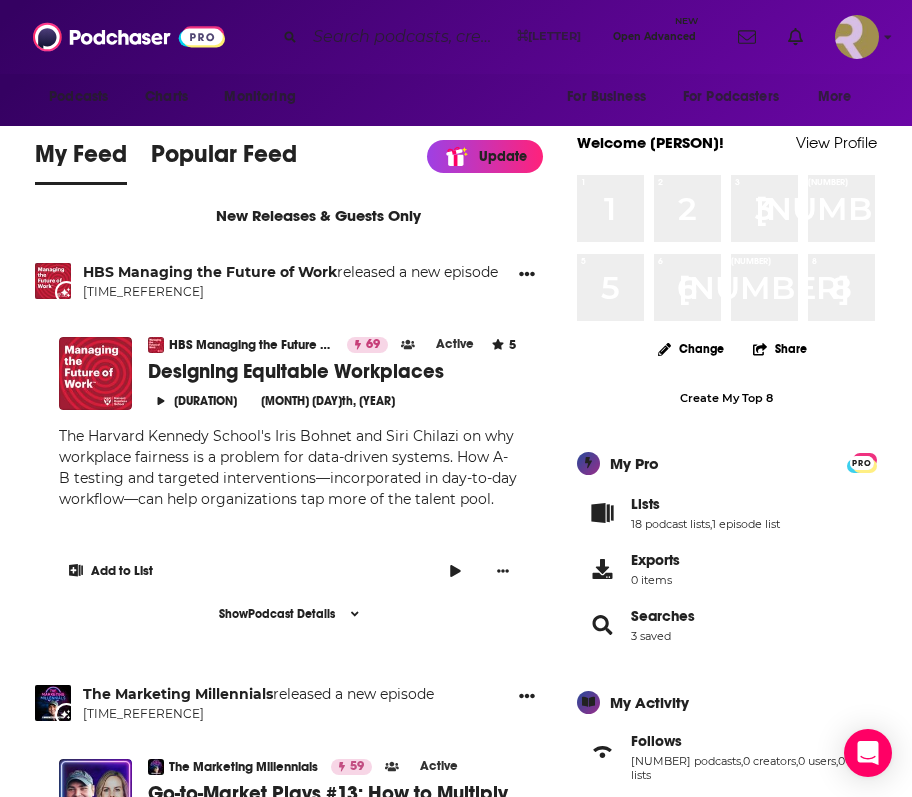 click at bounding box center [857, 37] 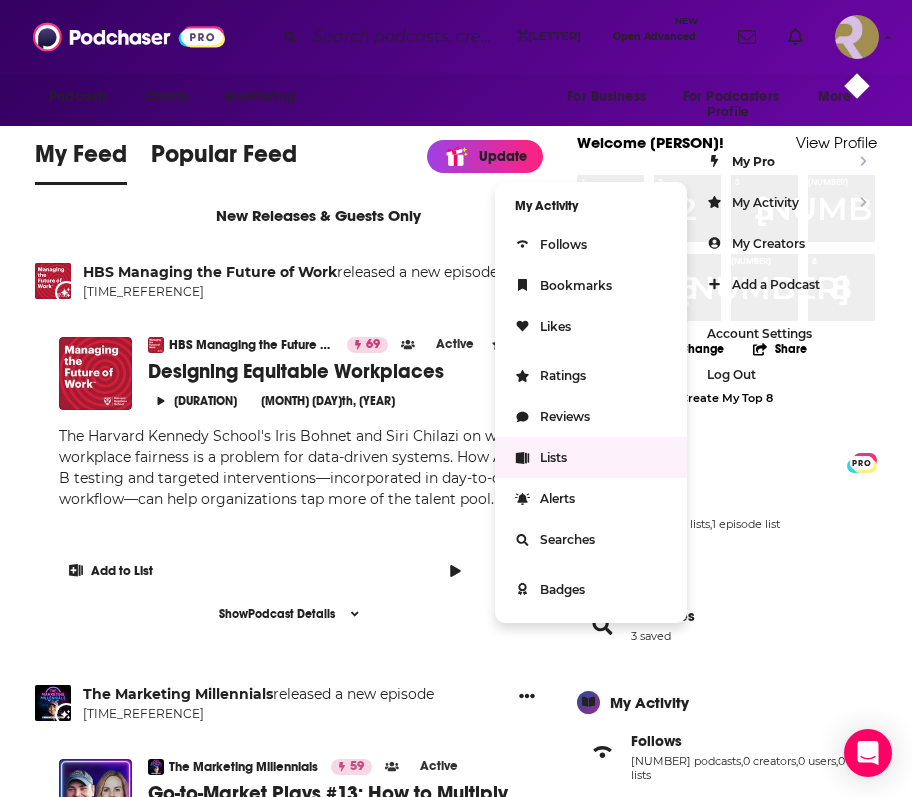 click on "Lists" at bounding box center (591, 457) 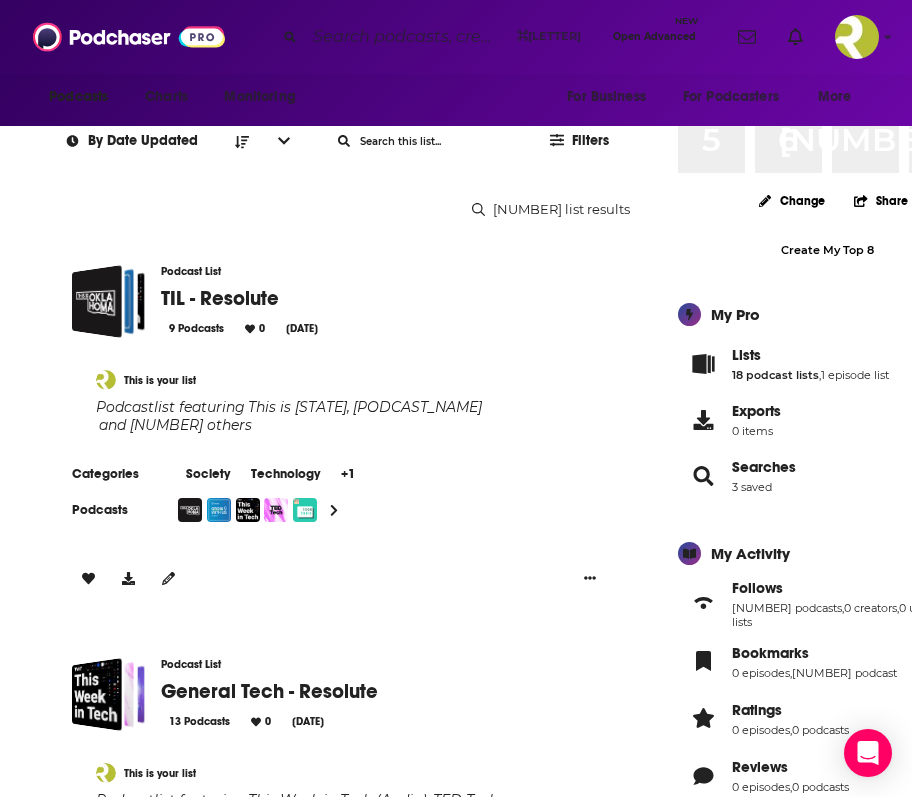 click at bounding box center (339, 566) 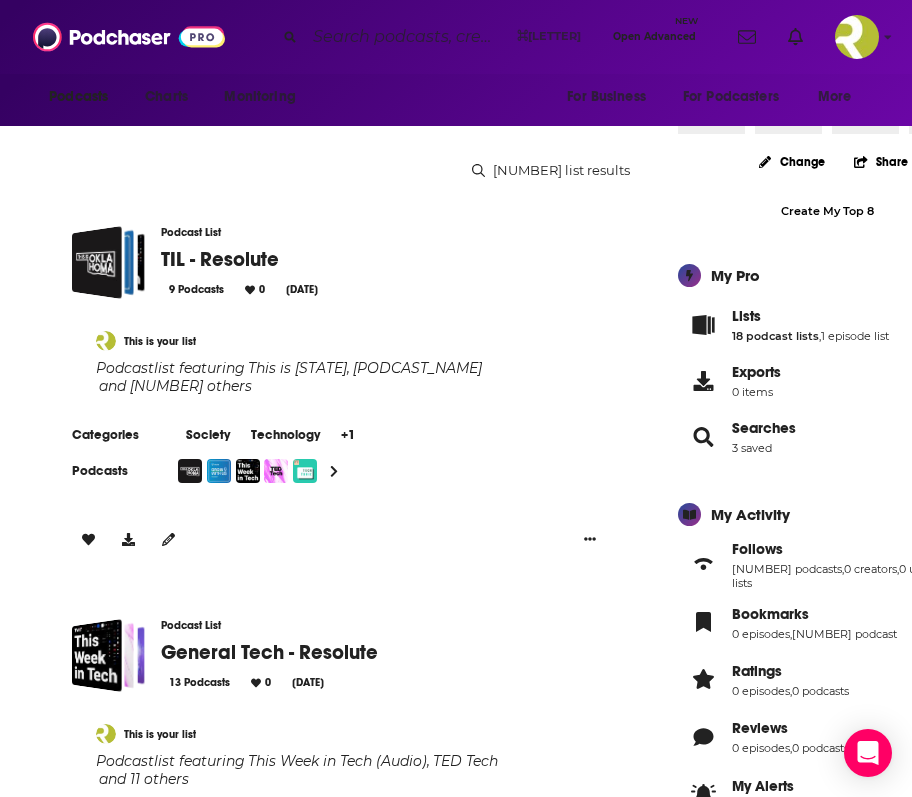 scroll, scrollTop: 205, scrollLeft: 0, axis: vertical 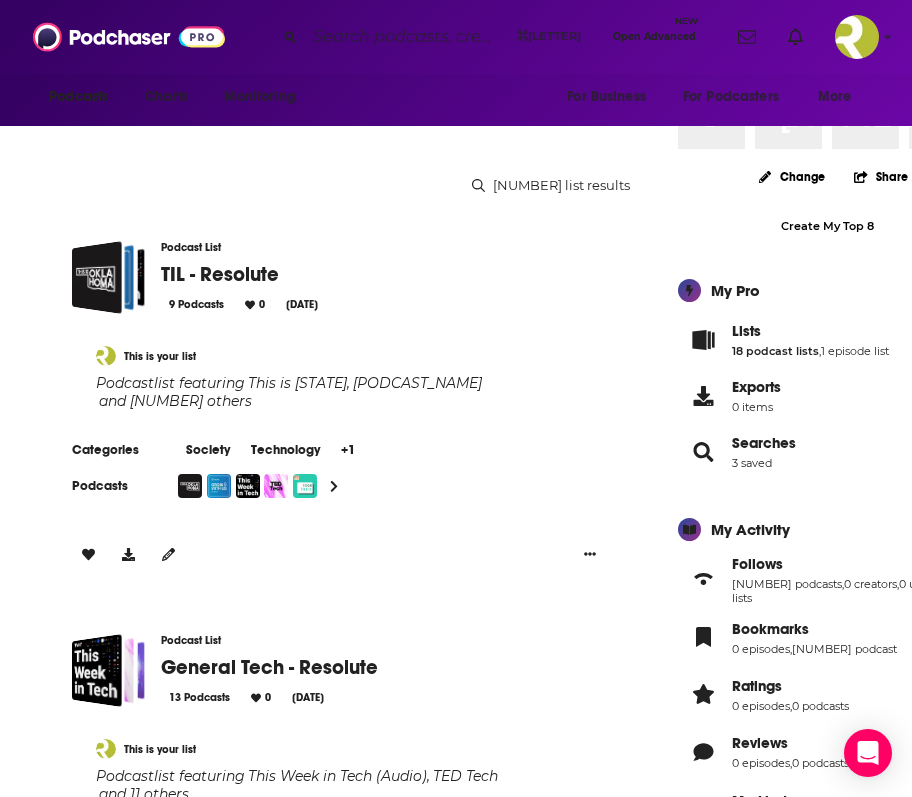 click on "TIL - Resolute" at bounding box center (220, 274) 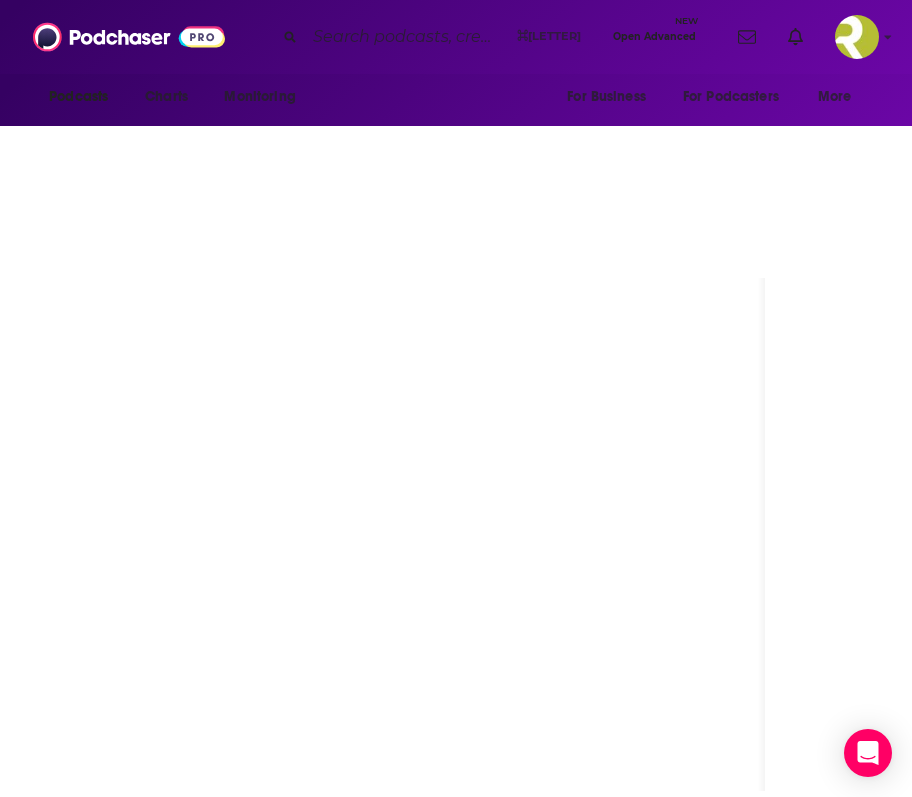 scroll, scrollTop: 0, scrollLeft: 0, axis: both 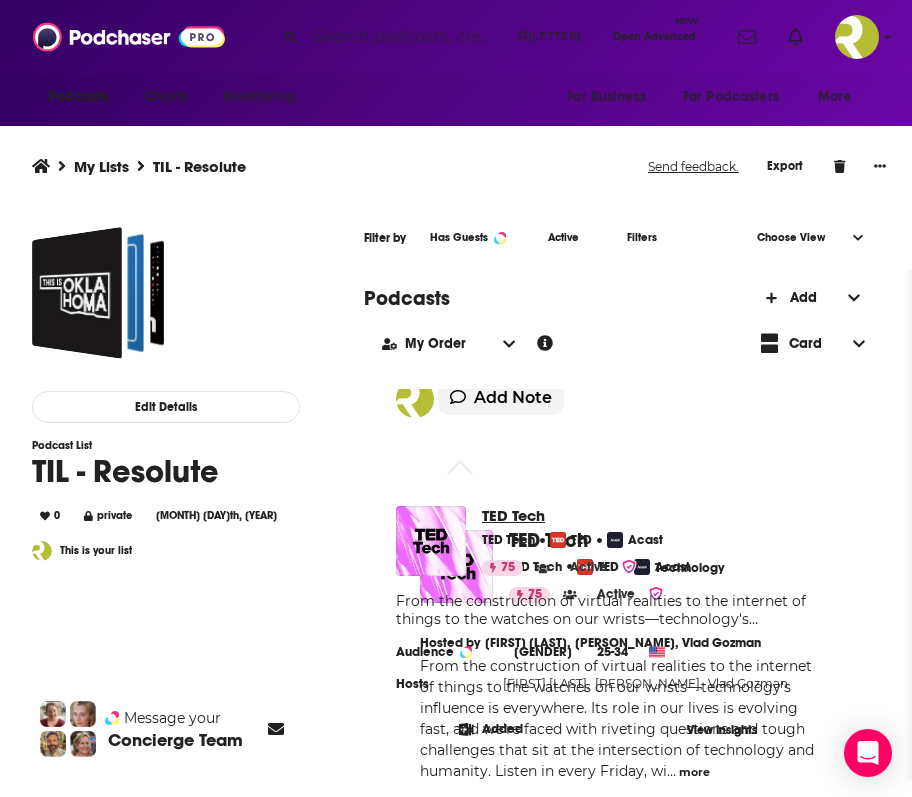 click on "TED Tech" at bounding box center [607, 515] 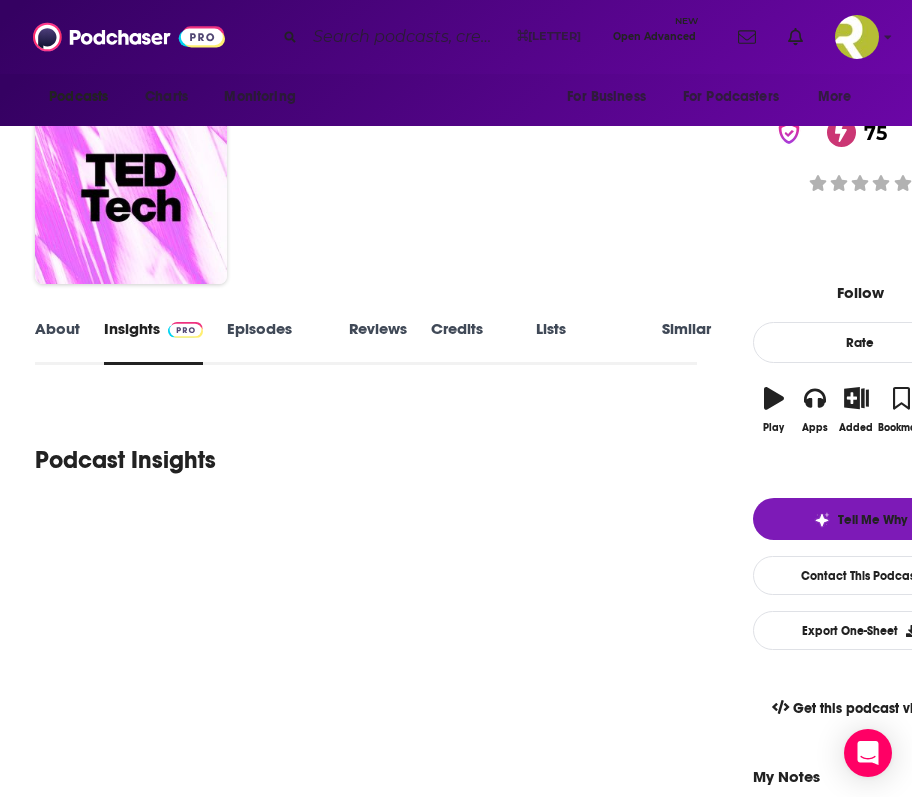 scroll, scrollTop: 35, scrollLeft: 0, axis: vertical 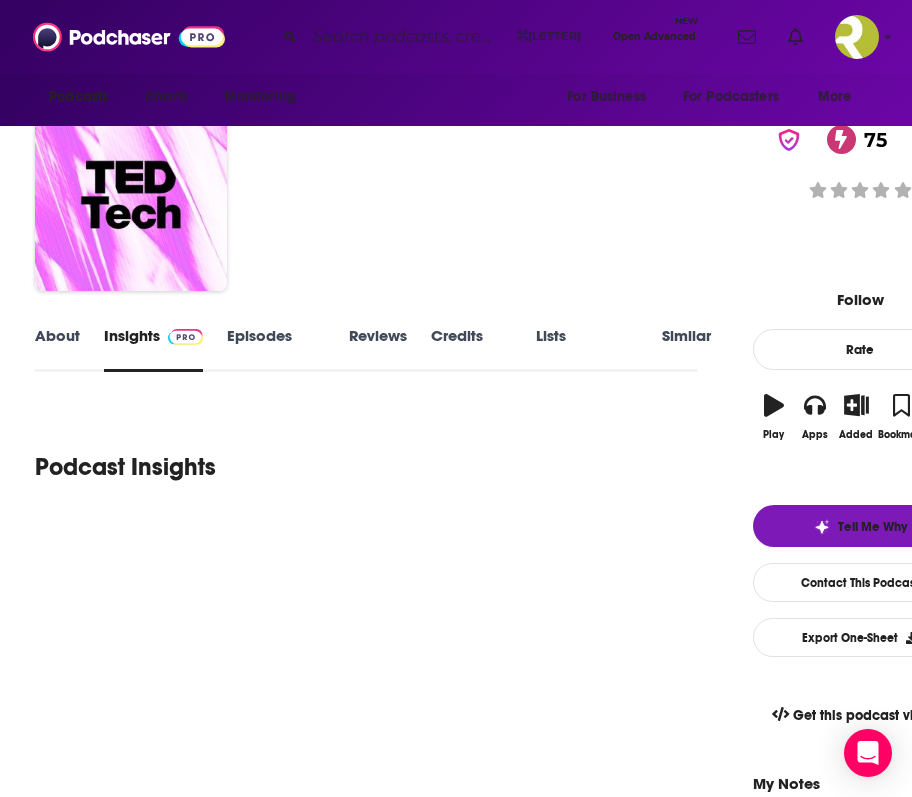 click on "About" at bounding box center (57, 349) 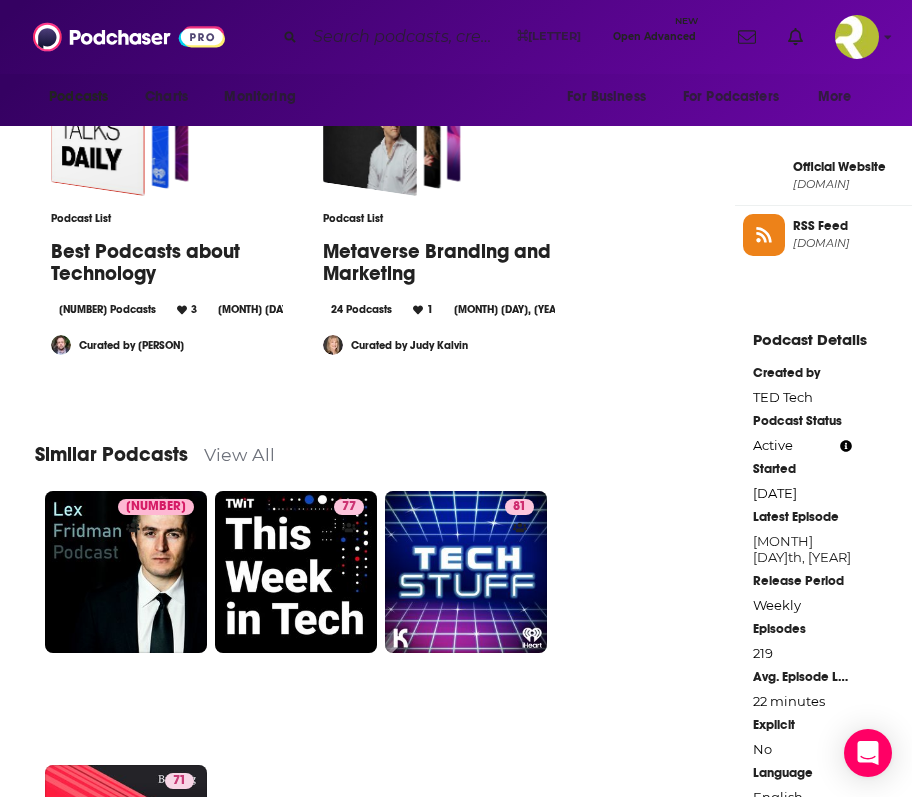 scroll, scrollTop: 0, scrollLeft: 0, axis: both 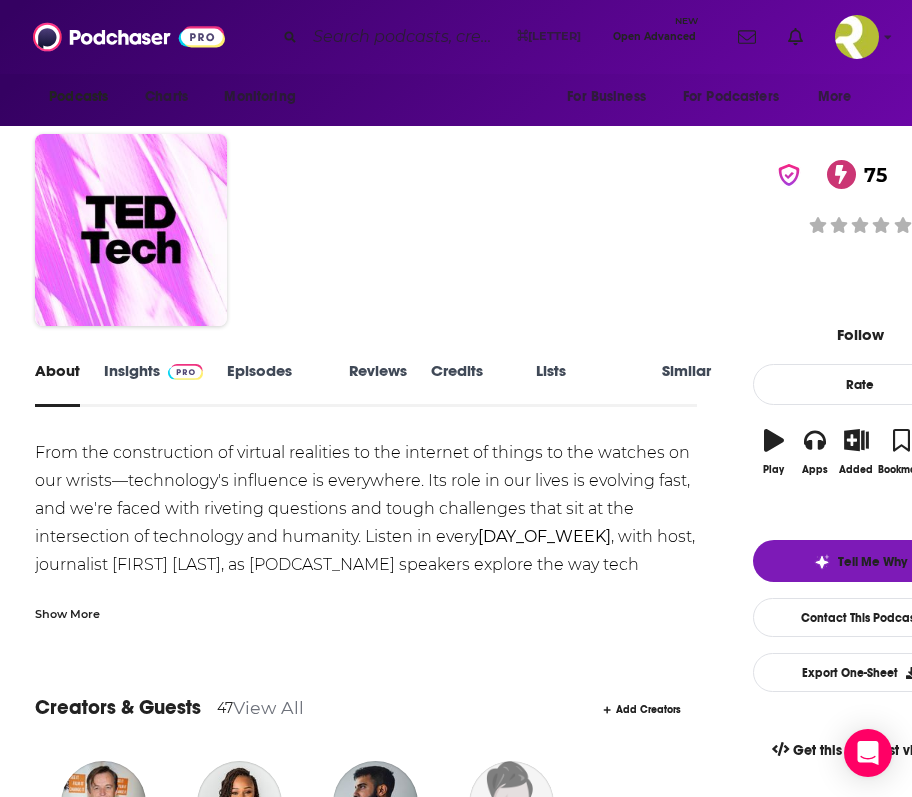 click on "Insights" at bounding box center [153, 384] 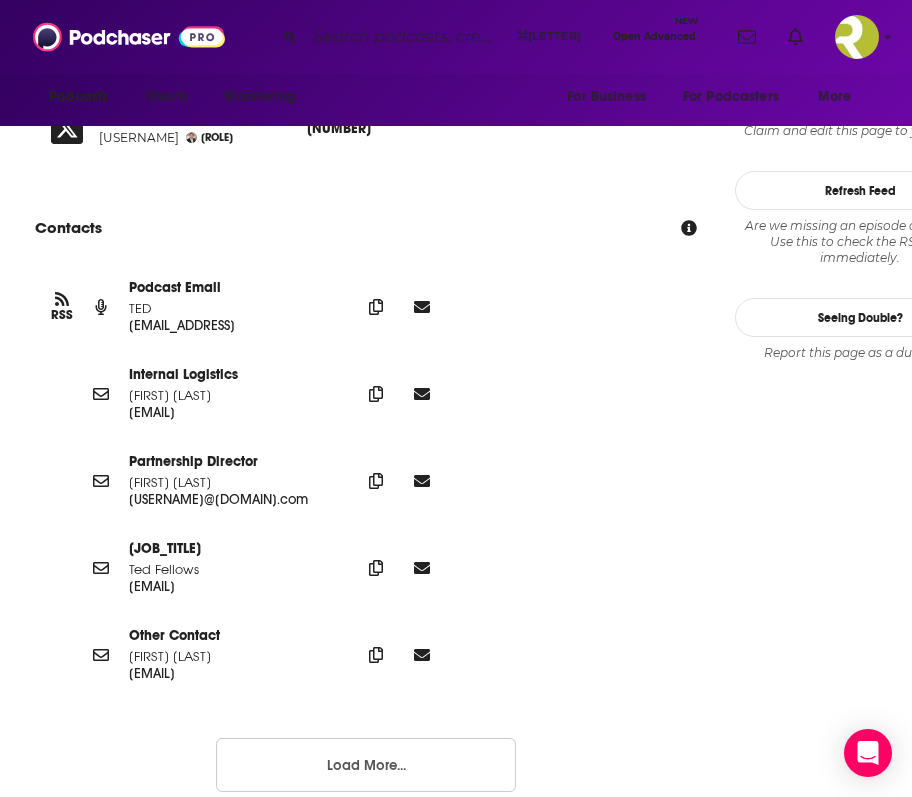 scroll, scrollTop: 1974, scrollLeft: 0, axis: vertical 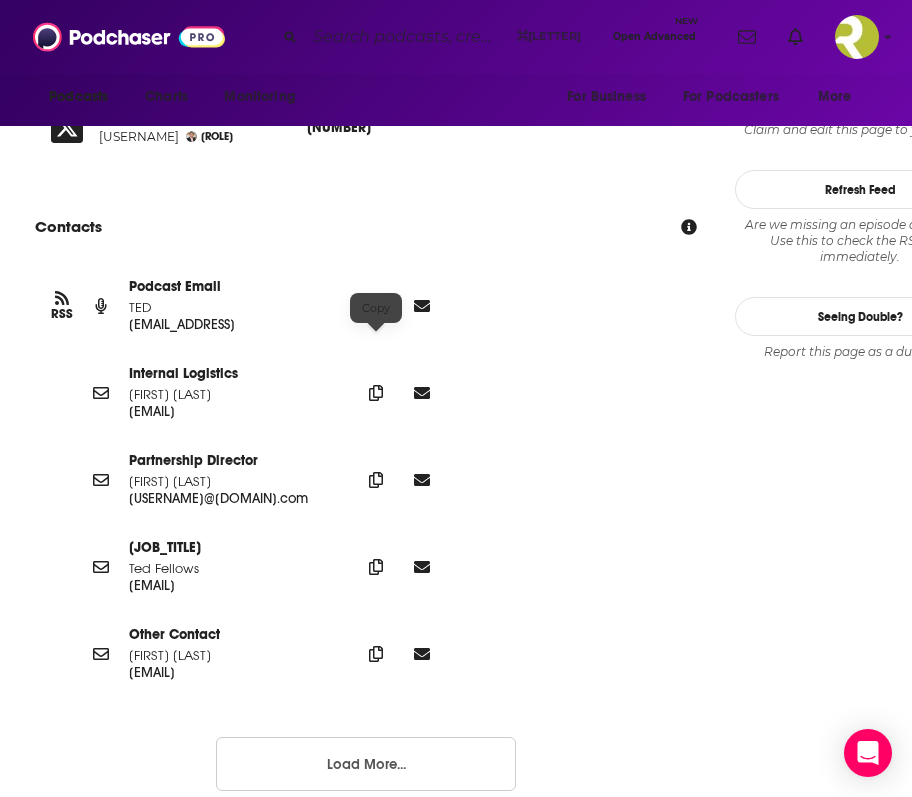 click at bounding box center (376, 305) 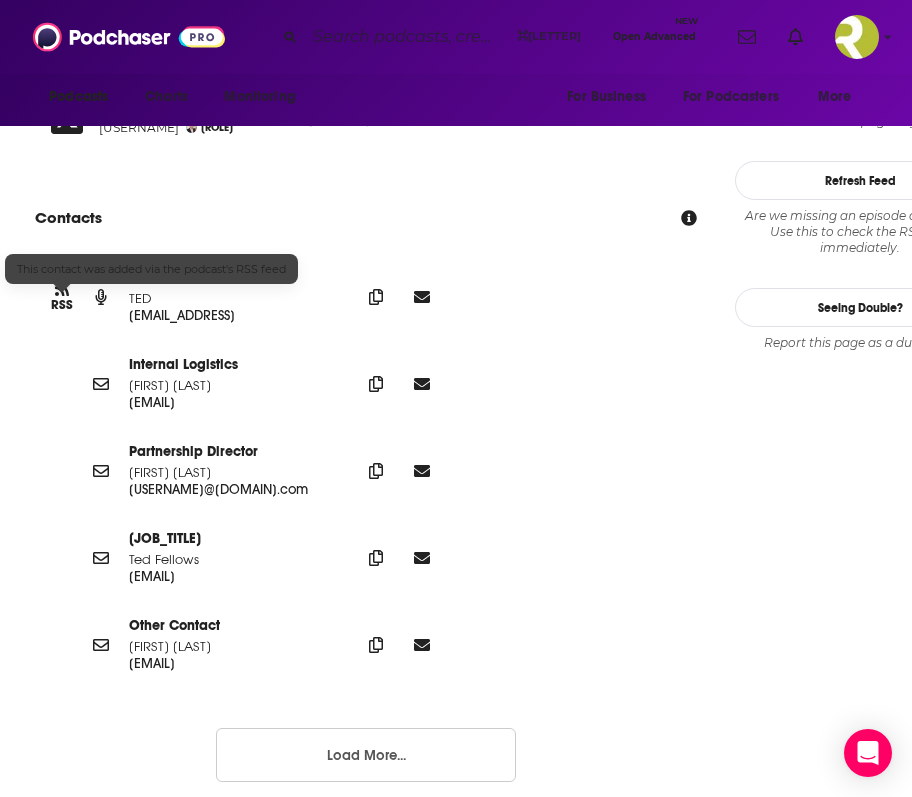 scroll, scrollTop: 1973, scrollLeft: 0, axis: vertical 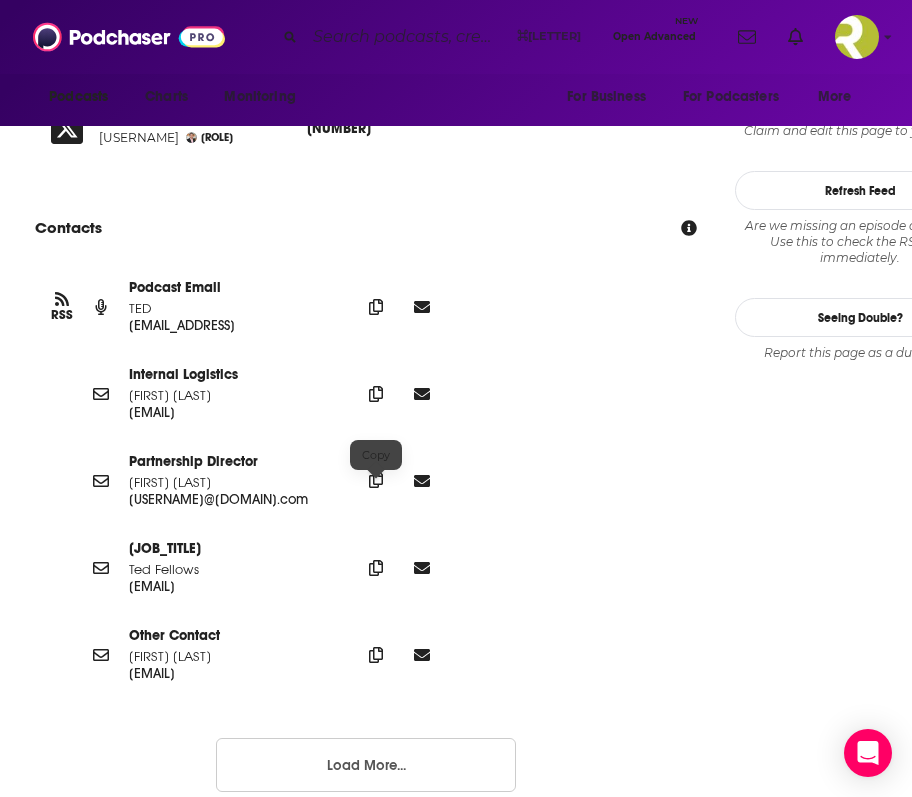 click at bounding box center [376, 307] 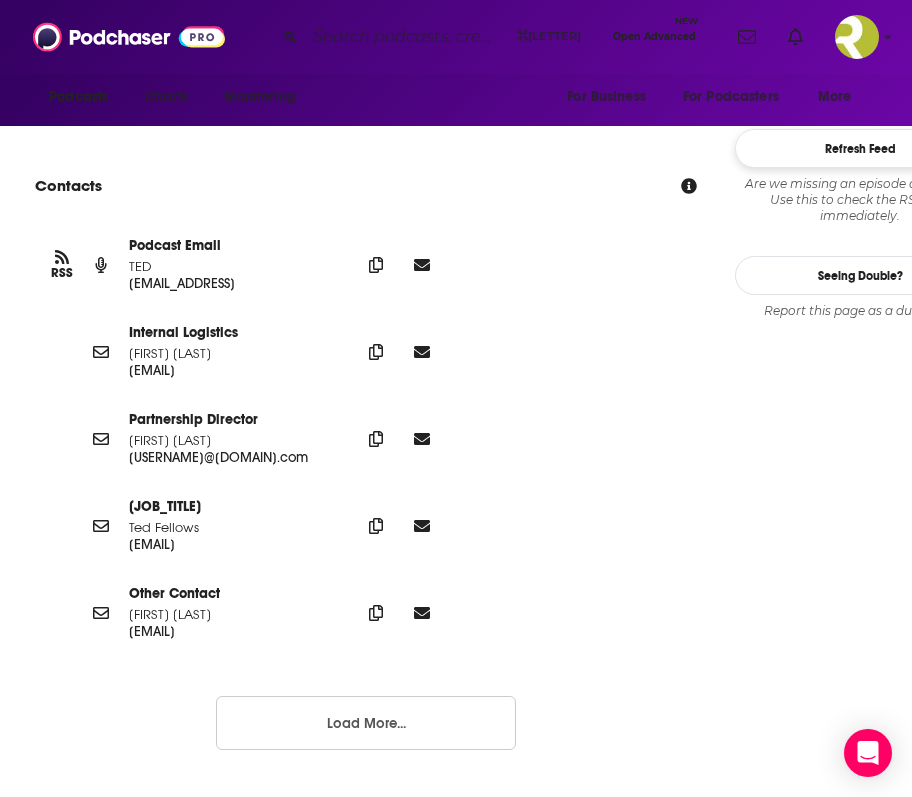 scroll, scrollTop: 2020, scrollLeft: 0, axis: vertical 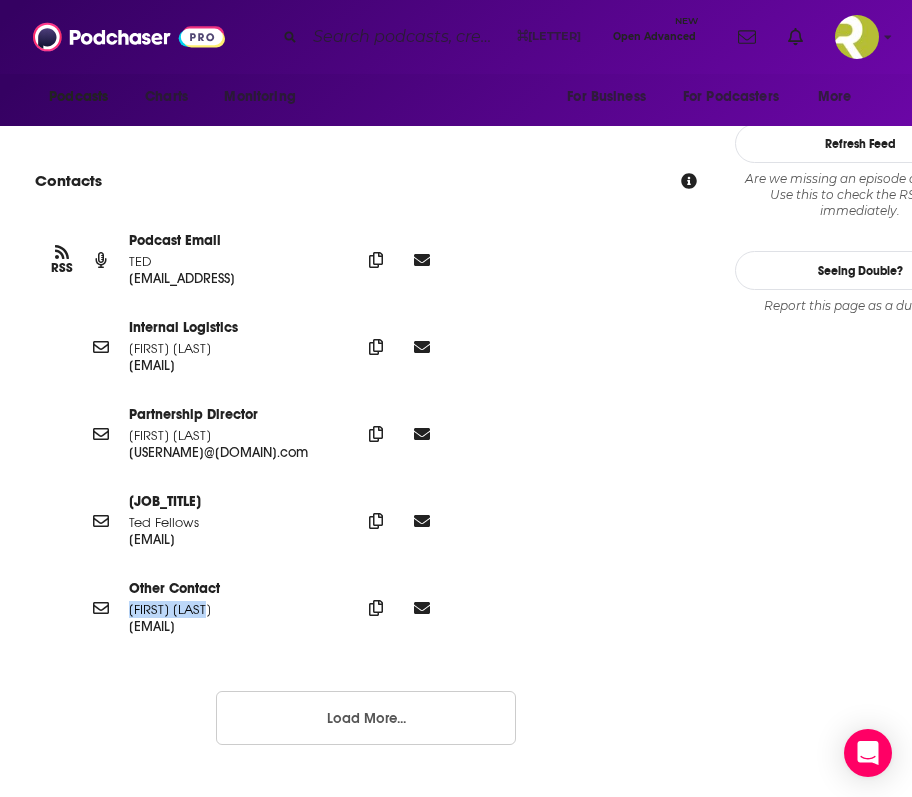 drag, startPoint x: 249, startPoint y: 623, endPoint x: 129, endPoint y: 617, distance: 120.14991 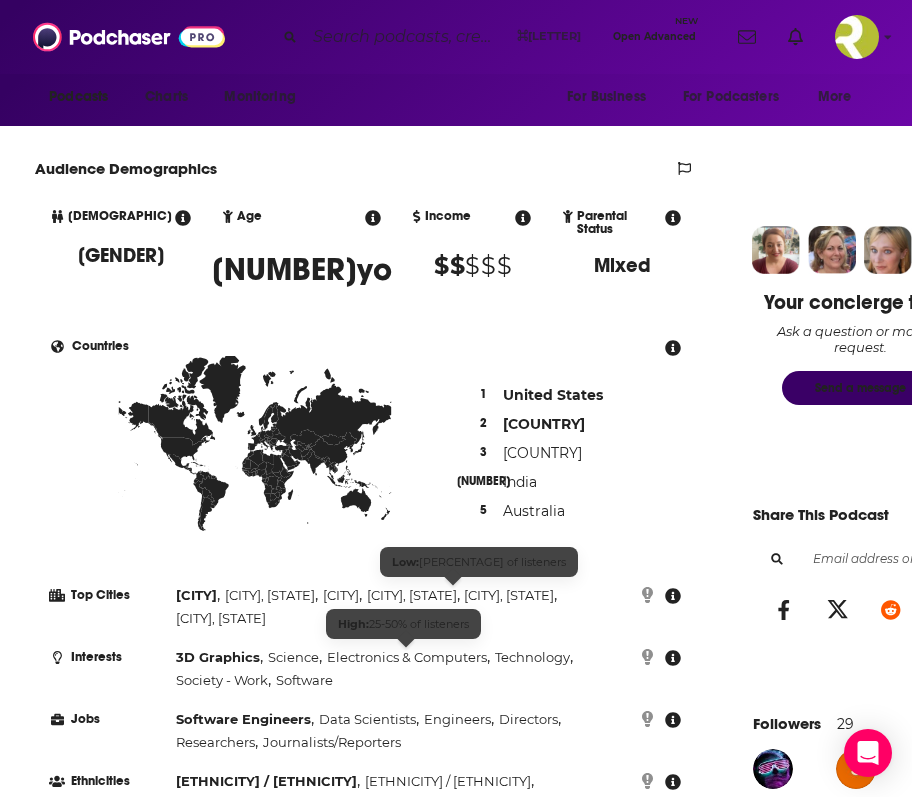 scroll, scrollTop: 885, scrollLeft: 0, axis: vertical 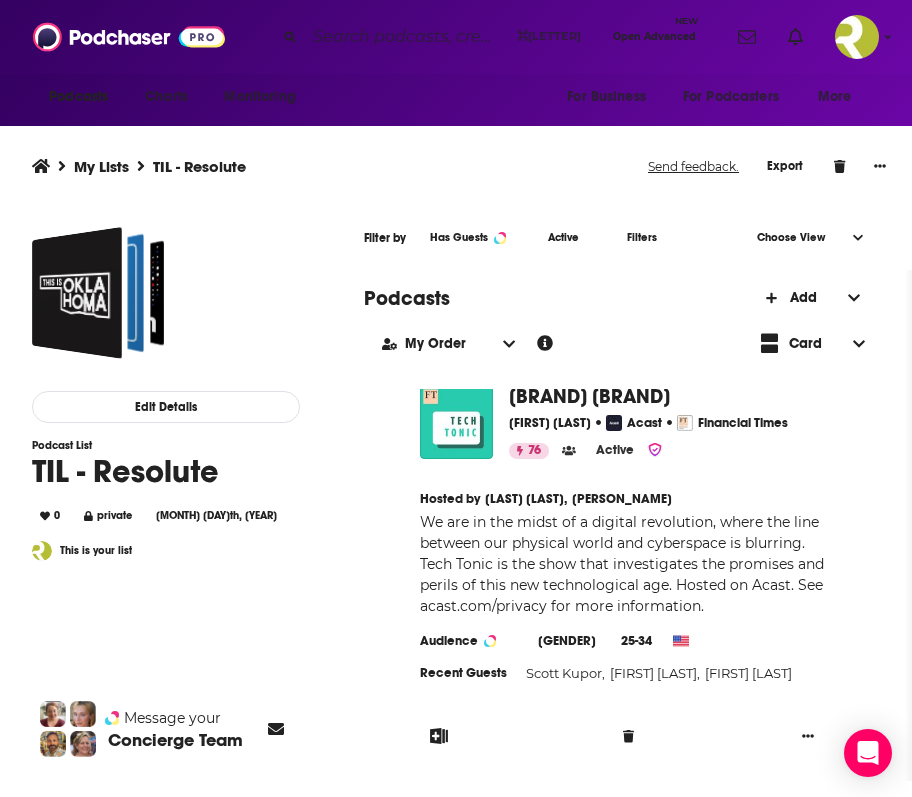 click at bounding box center [456, 422] 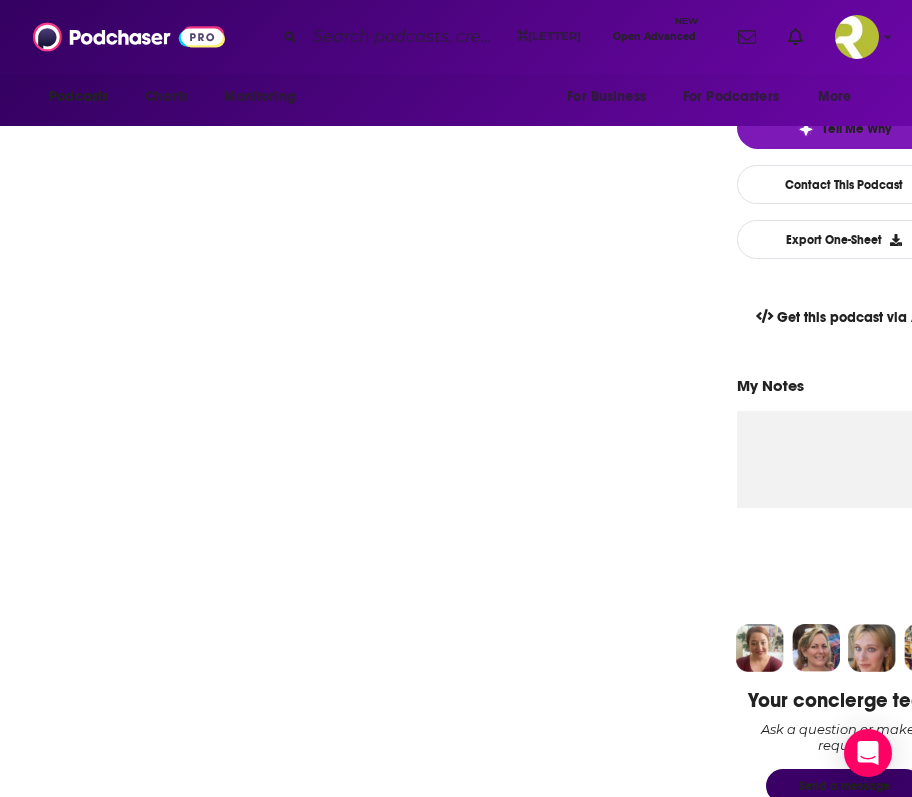 scroll, scrollTop: 0, scrollLeft: 0, axis: both 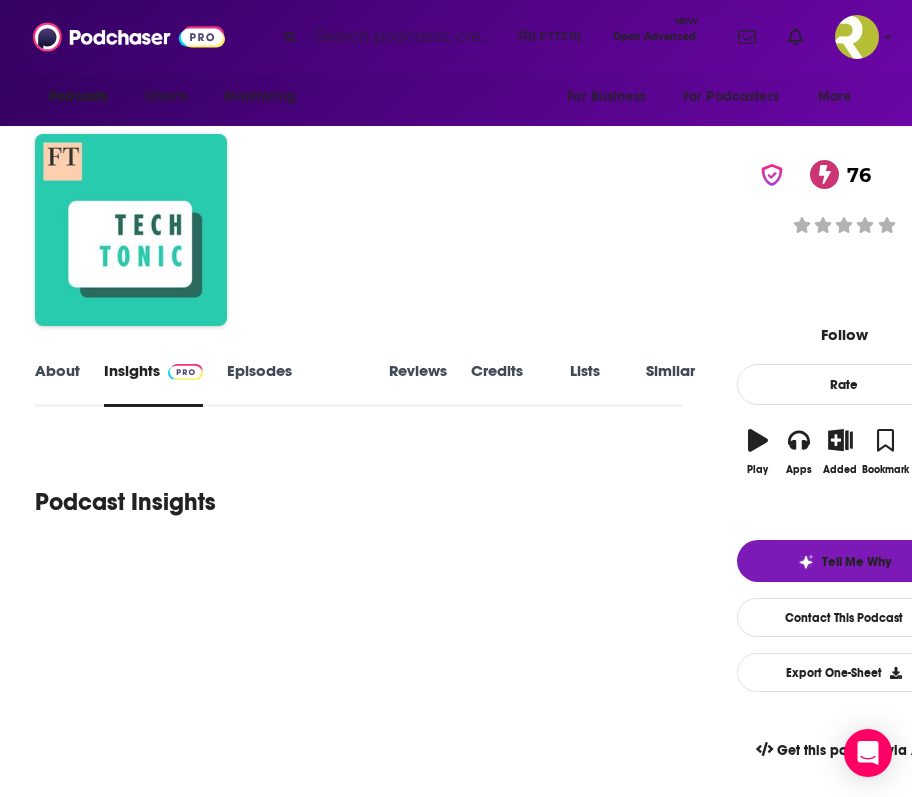 click on "About" at bounding box center [57, 384] 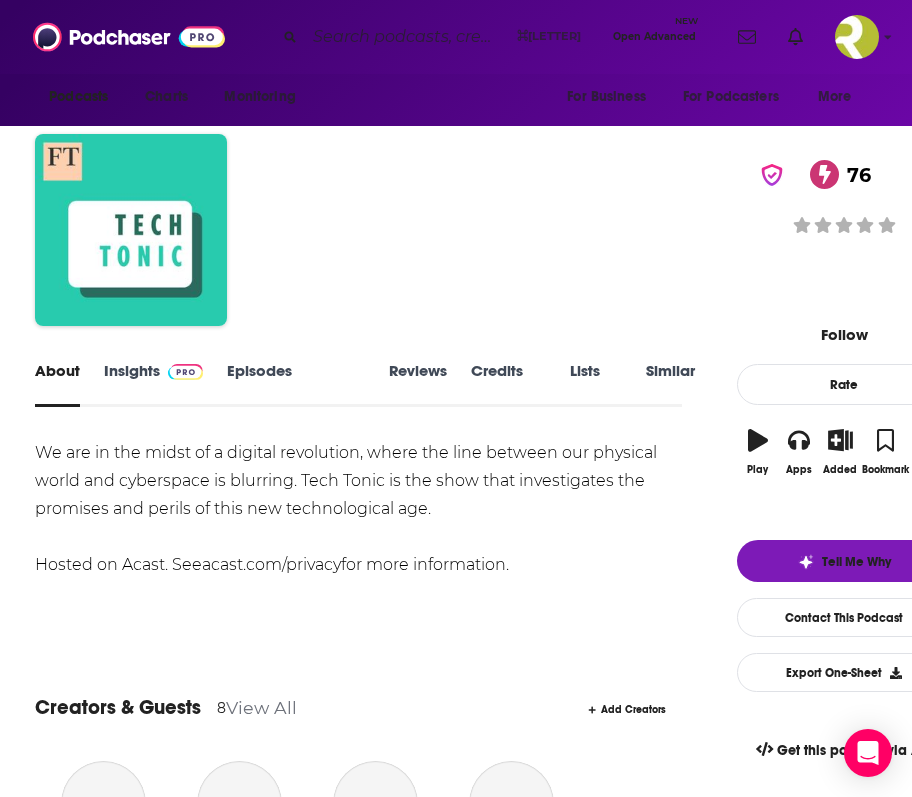 click on "Insights" at bounding box center (153, 384) 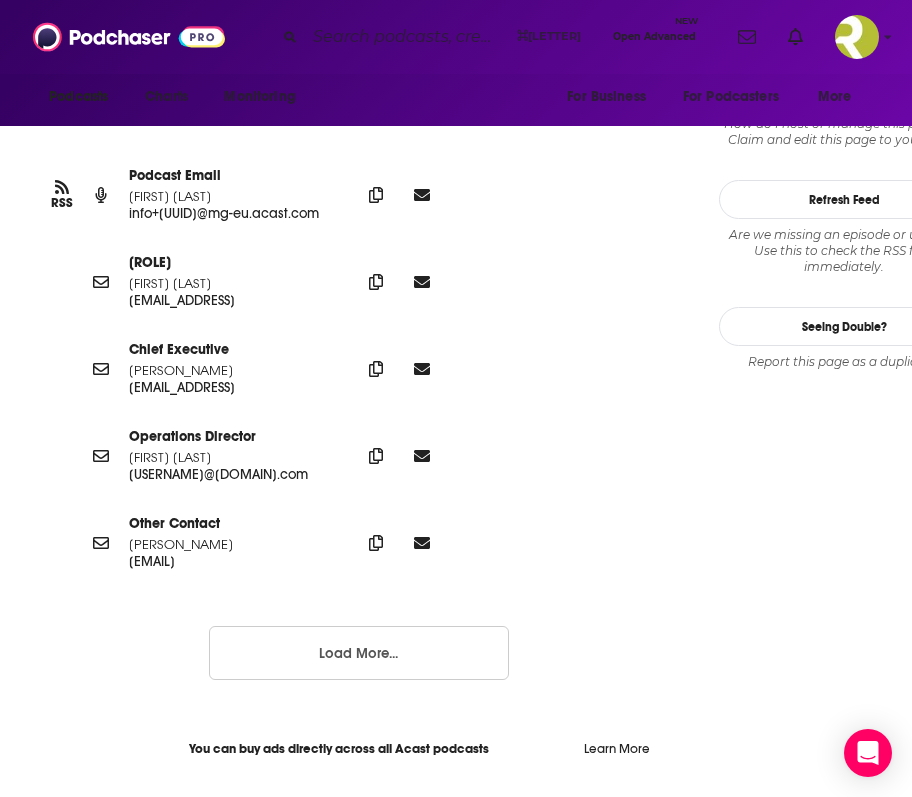 scroll, scrollTop: 2137, scrollLeft: 0, axis: vertical 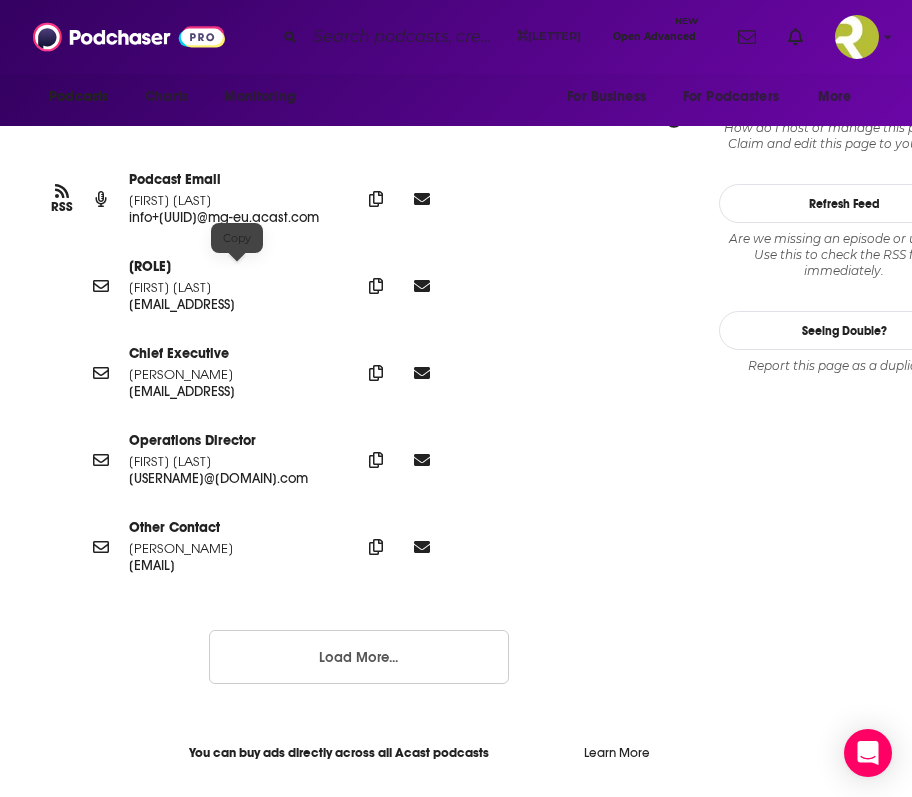 click on "info+[UUID]@mg-eu.acast.com" at bounding box center (237, 217) 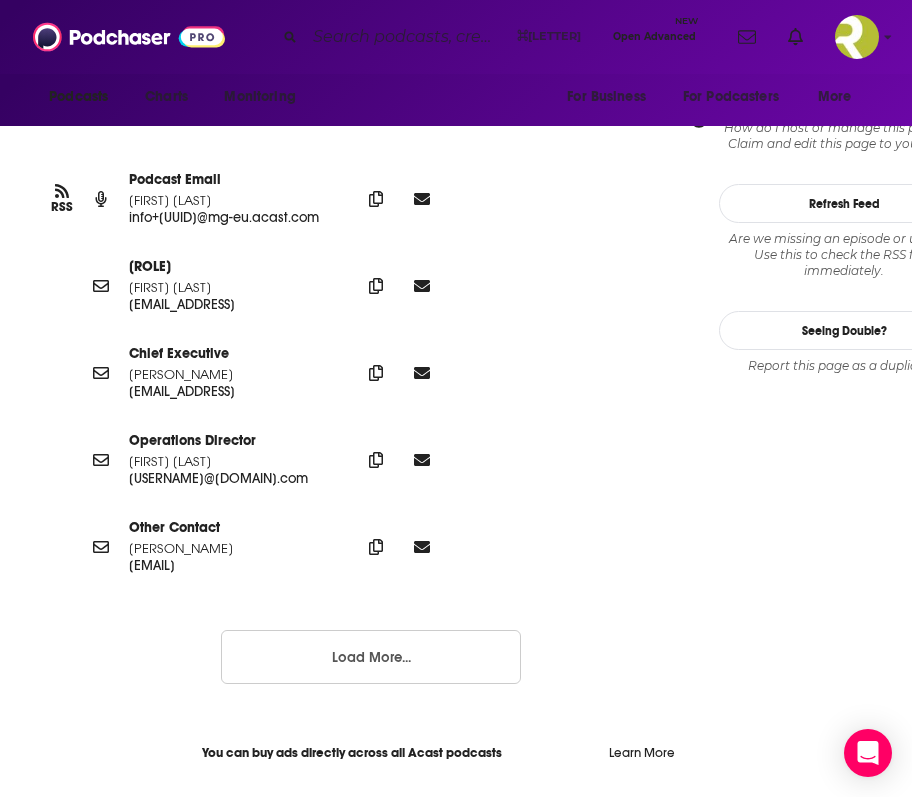 scroll, scrollTop: 2127, scrollLeft: 0, axis: vertical 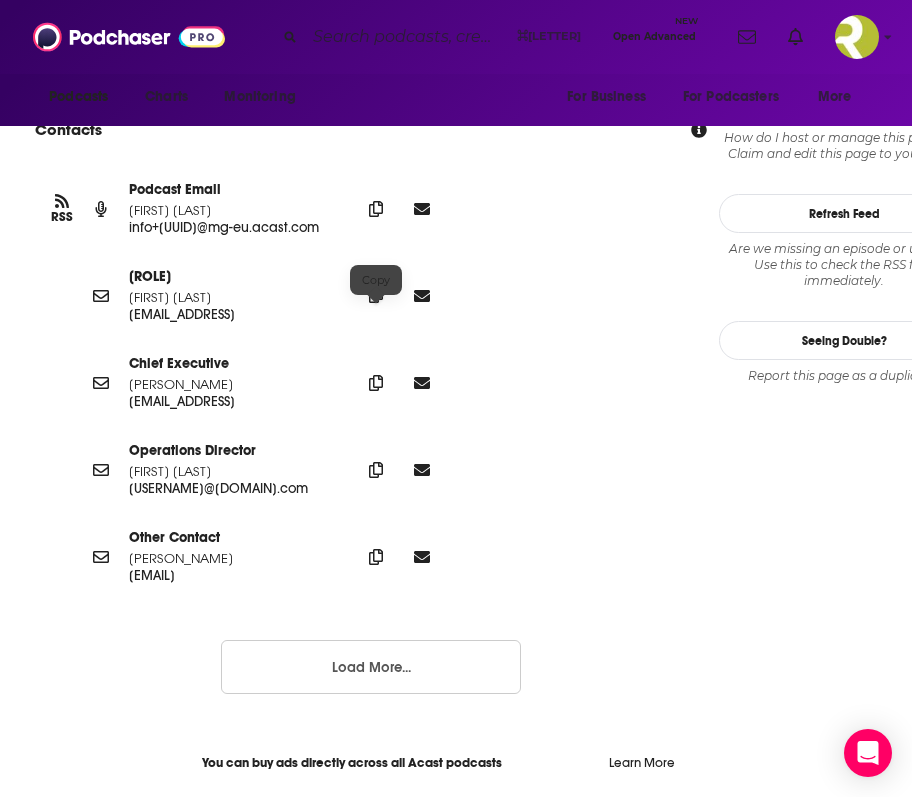 click at bounding box center (376, 209) 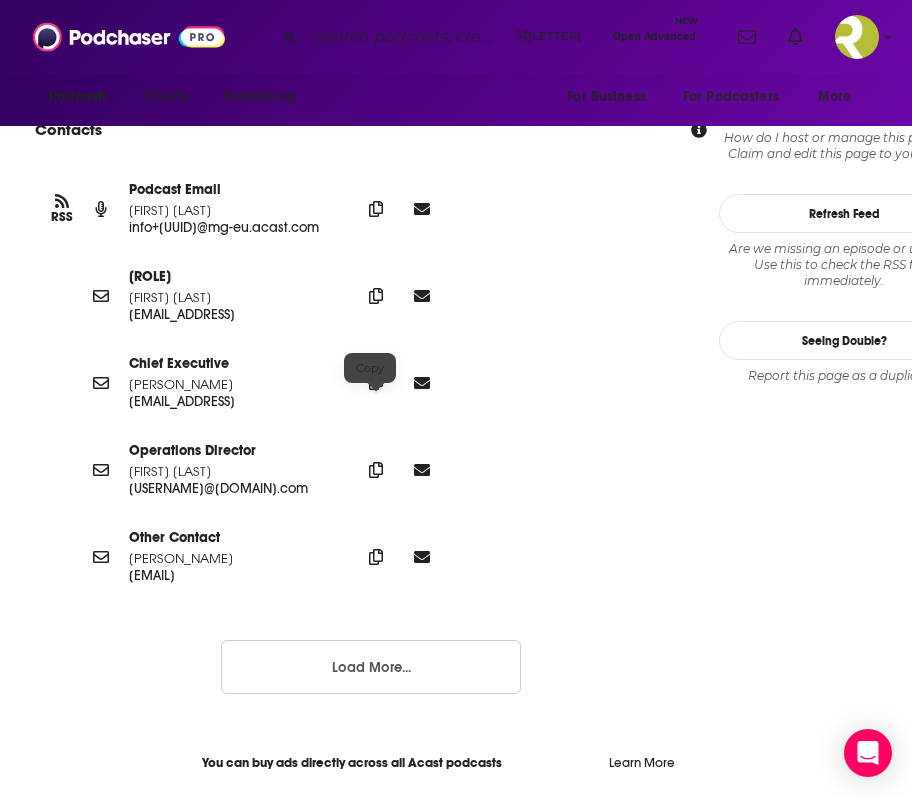 click at bounding box center [376, 209] 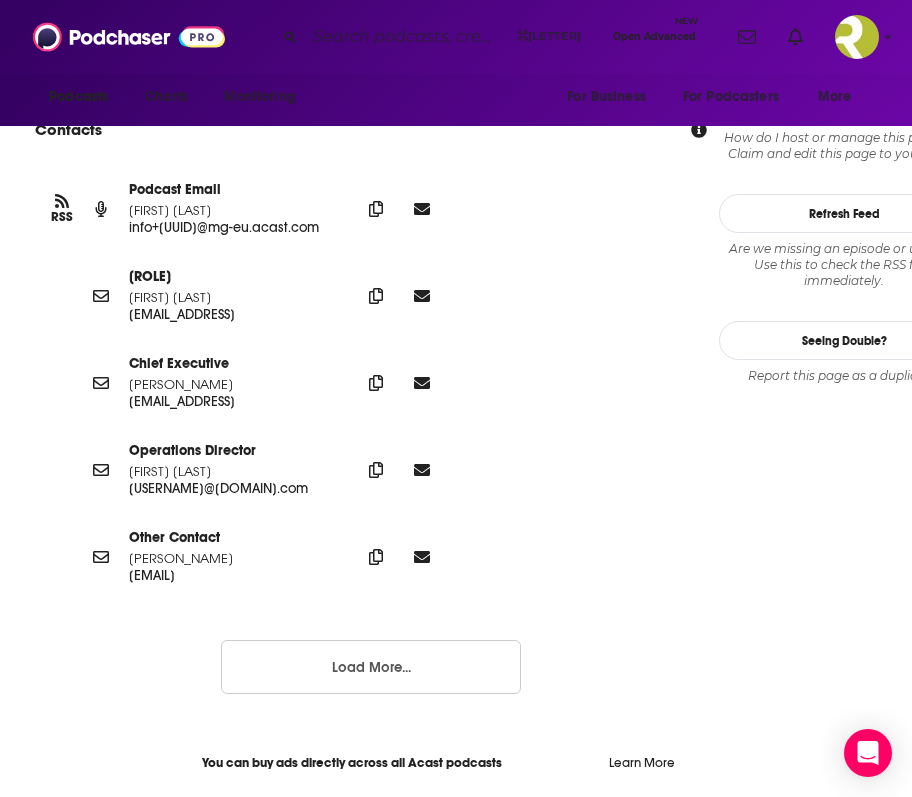 scroll, scrollTop: 0, scrollLeft: 0, axis: both 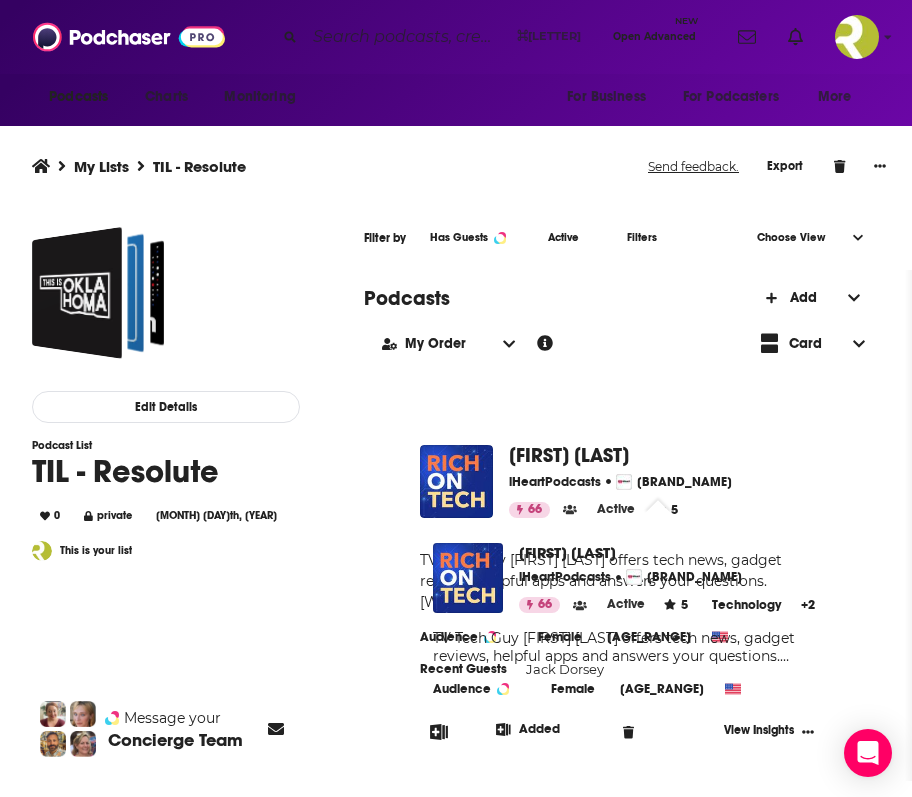 click on "How much does it cost to advertise on [PODCAST_NAME]?" at bounding box center (639, 640) 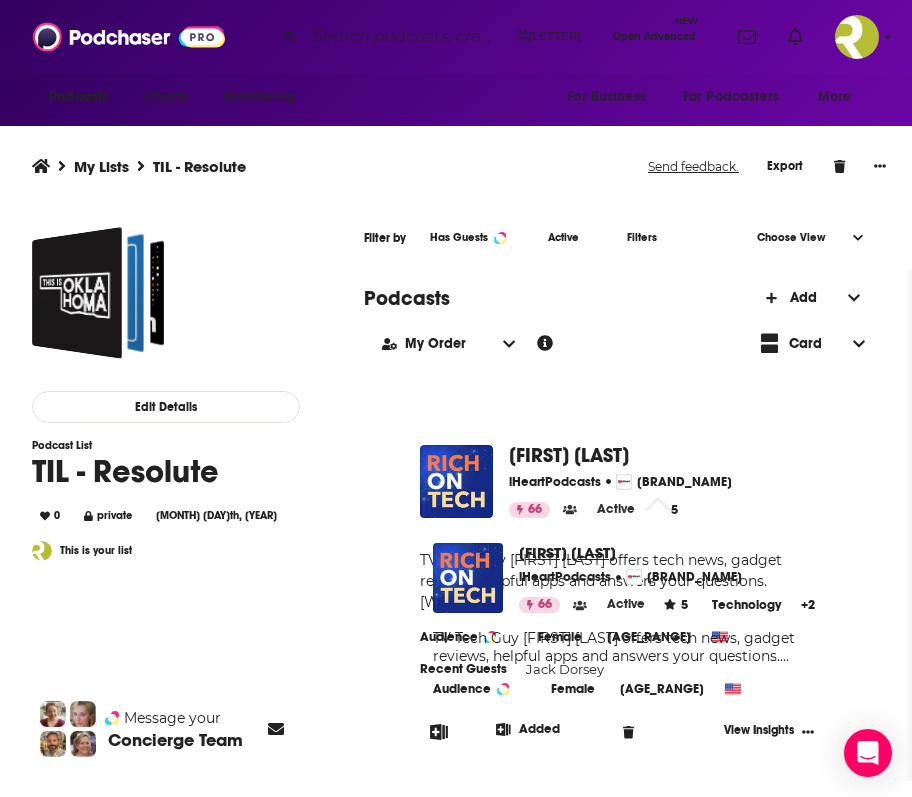 click on "[FIRST] [LAST]" at bounding box center (671, 552) 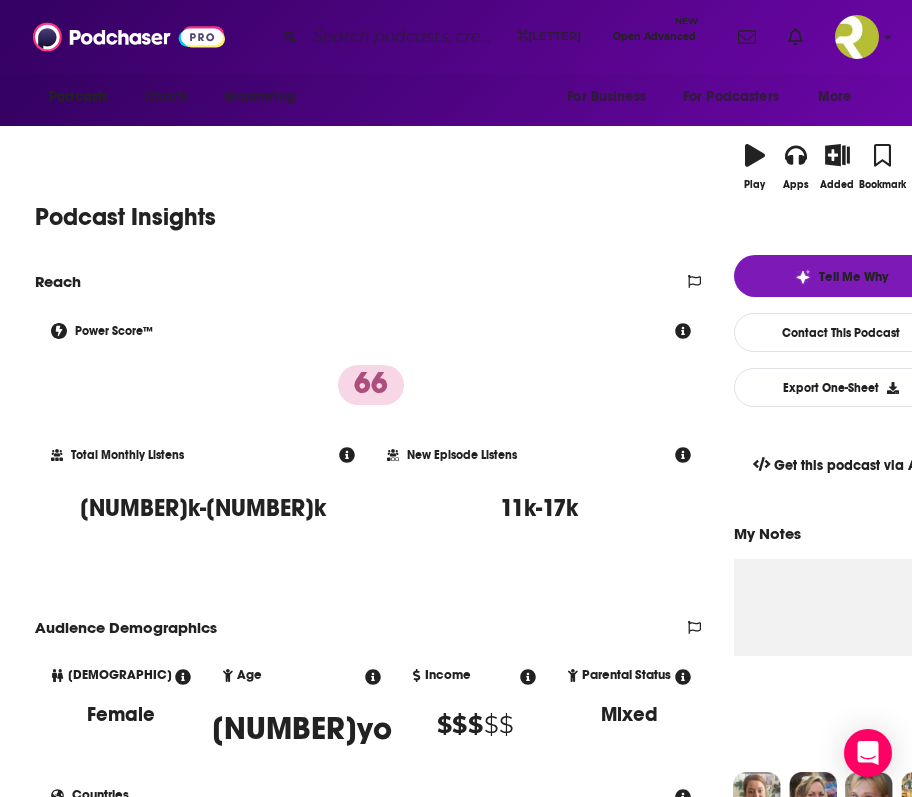 scroll, scrollTop: 149, scrollLeft: 0, axis: vertical 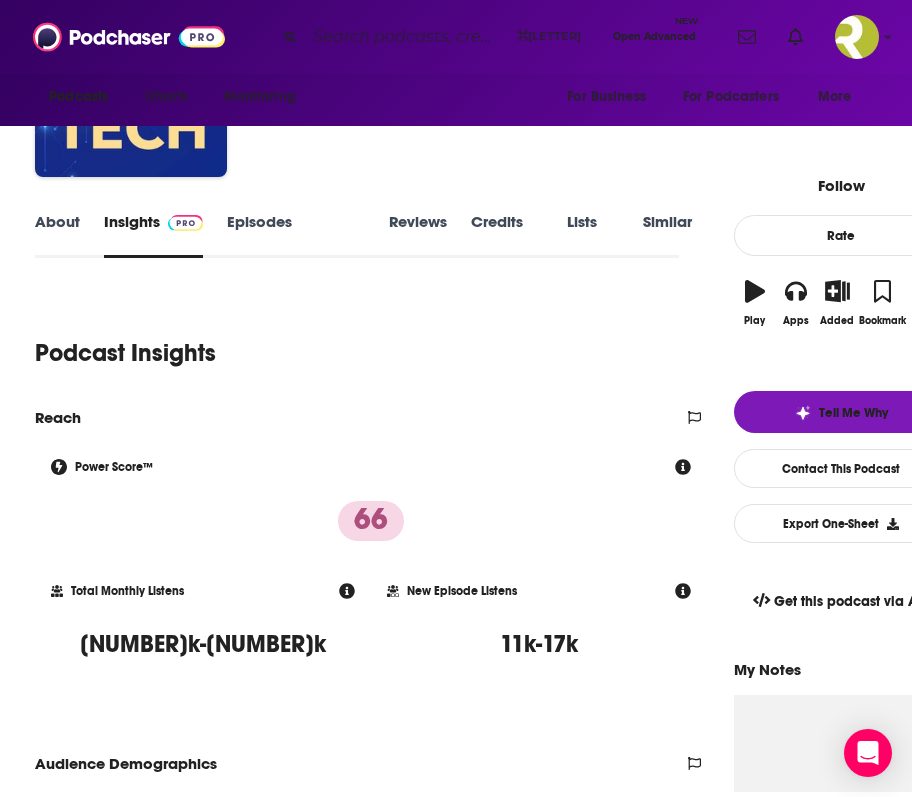 click on "Episodes 566" at bounding box center (295, 235) 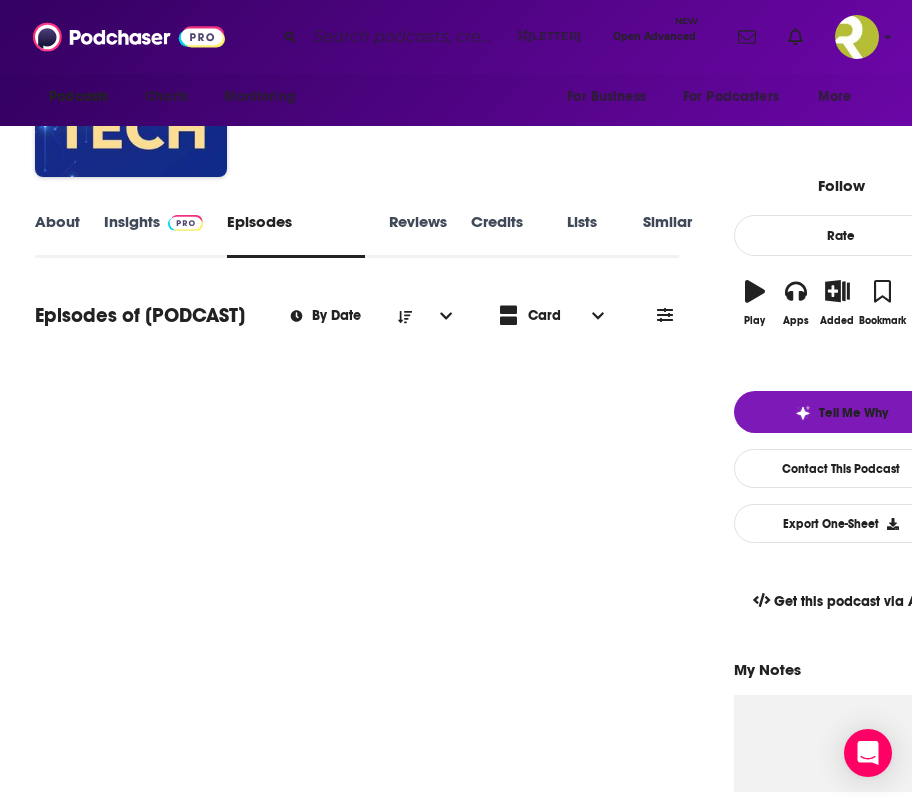 scroll, scrollTop: 0, scrollLeft: 0, axis: both 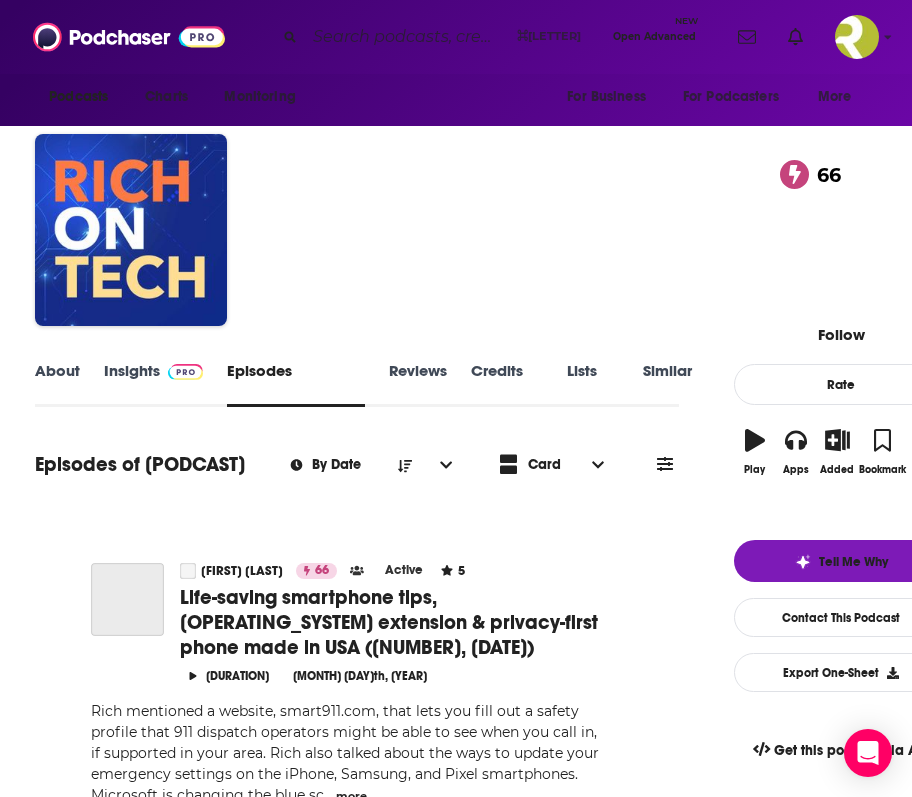 click on "Insights" at bounding box center (153, 384) 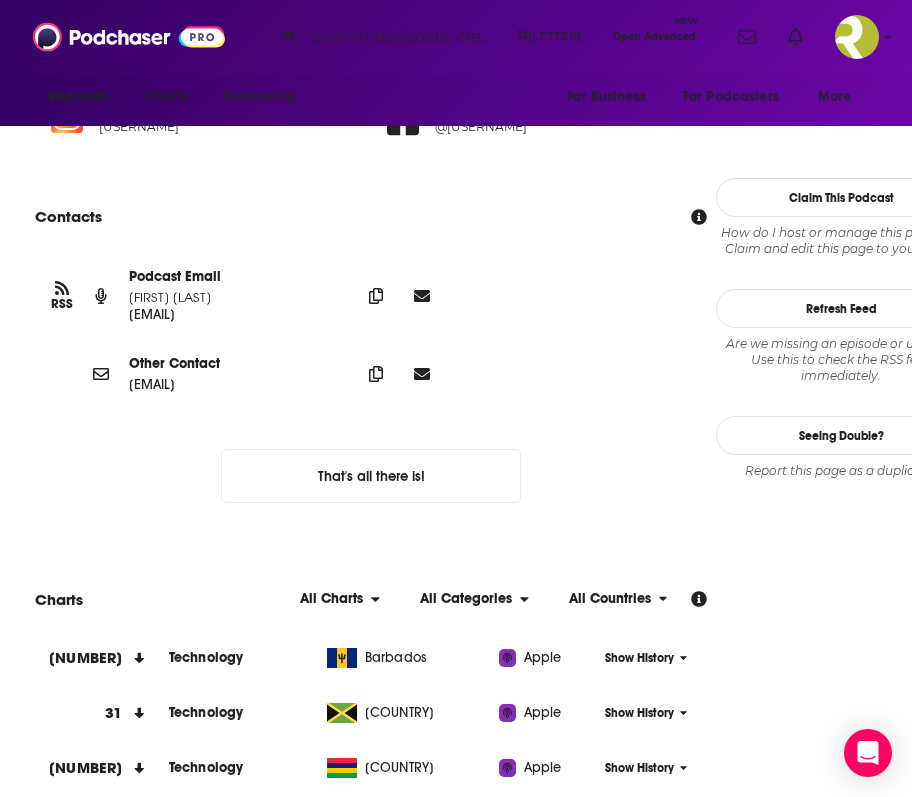 scroll, scrollTop: 1911, scrollLeft: 0, axis: vertical 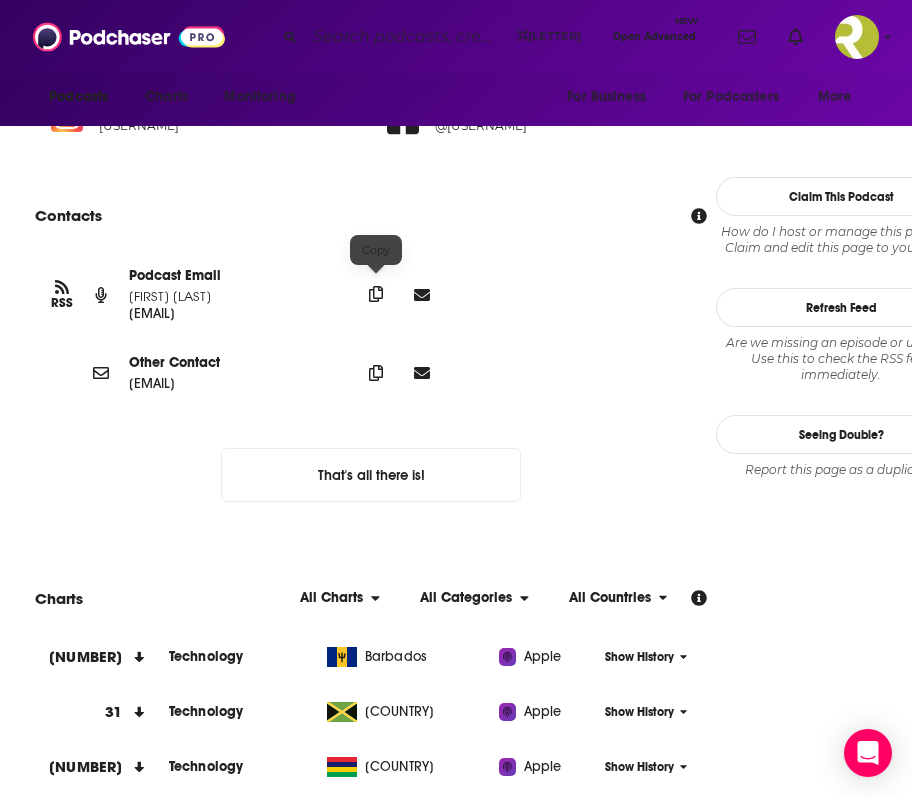 click at bounding box center [376, 294] 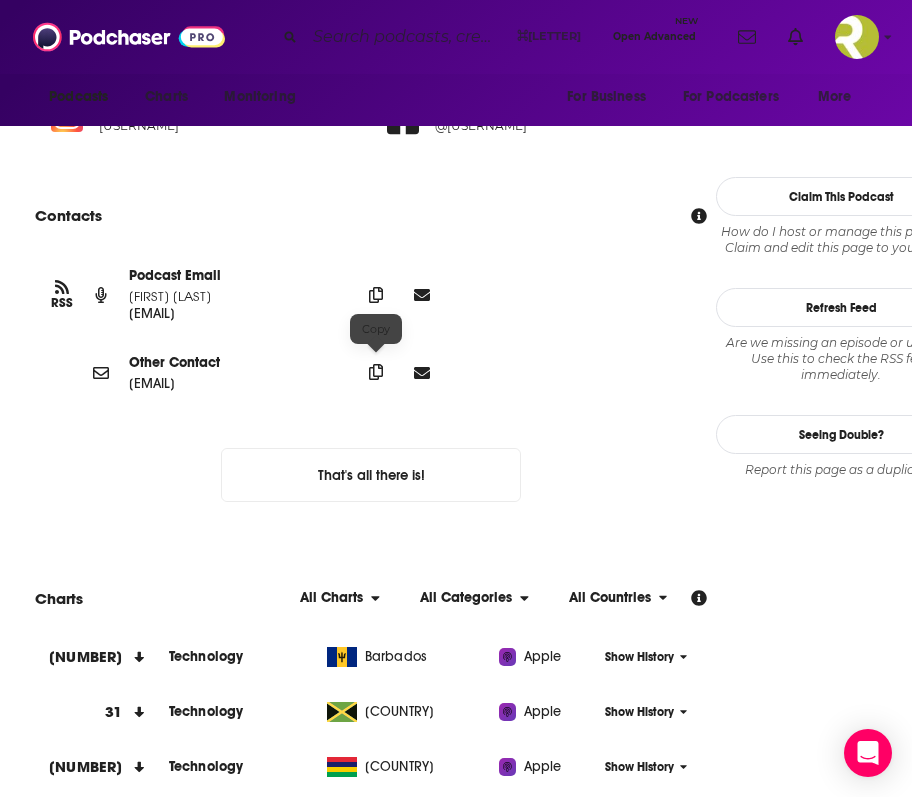 click at bounding box center [376, 295] 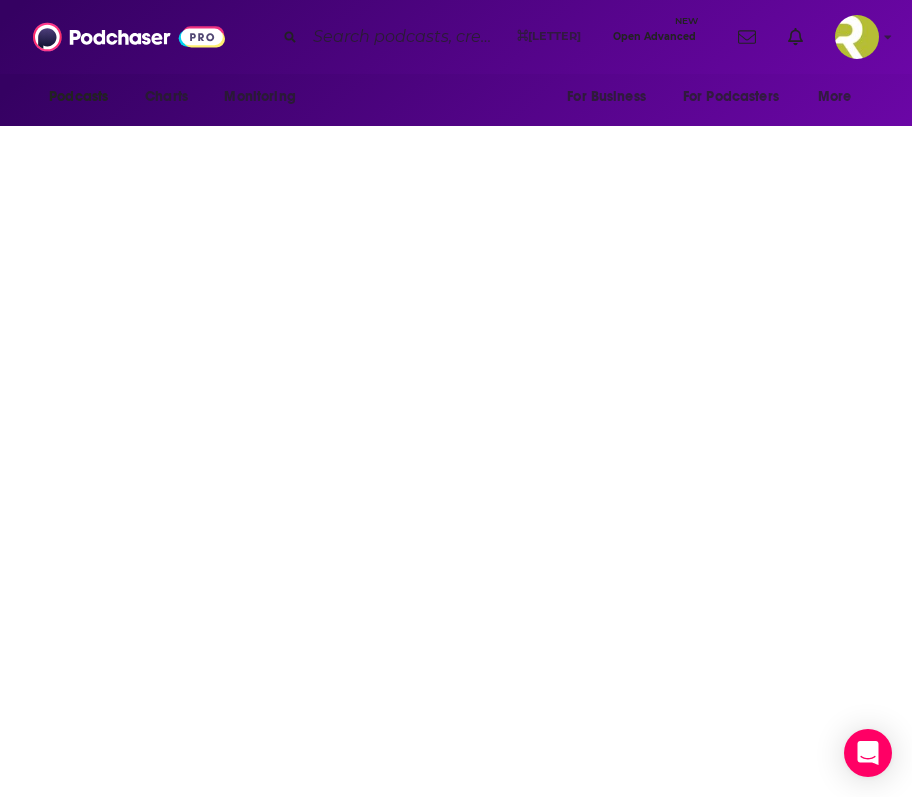 scroll, scrollTop: 0, scrollLeft: 0, axis: both 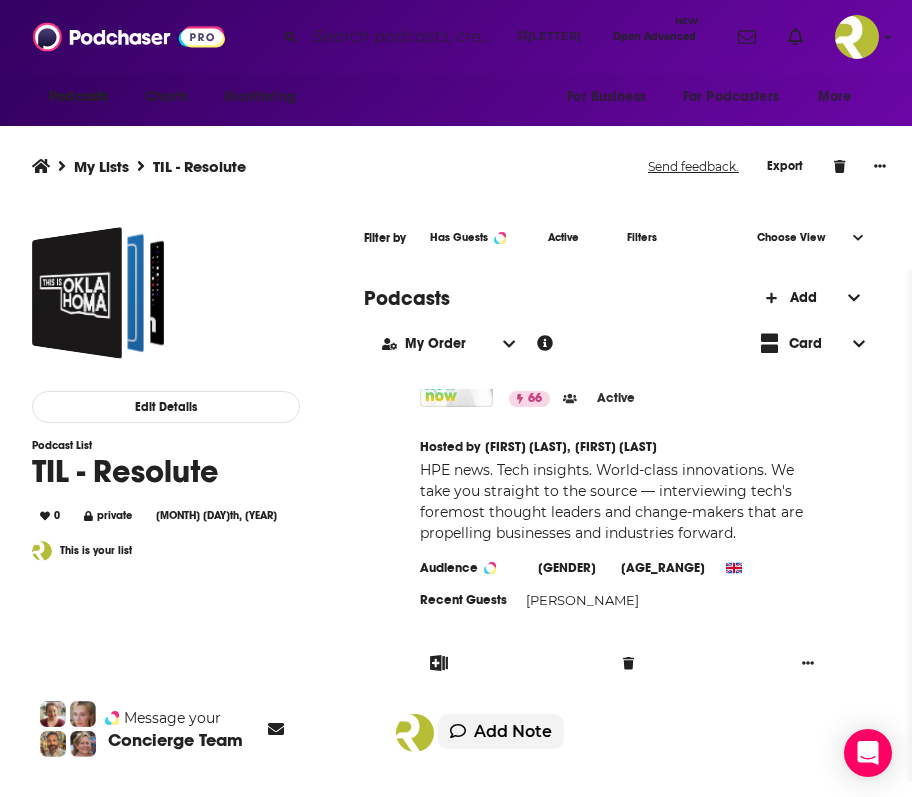 click on "[PODCAST_NAME]" at bounding box center [590, 344] 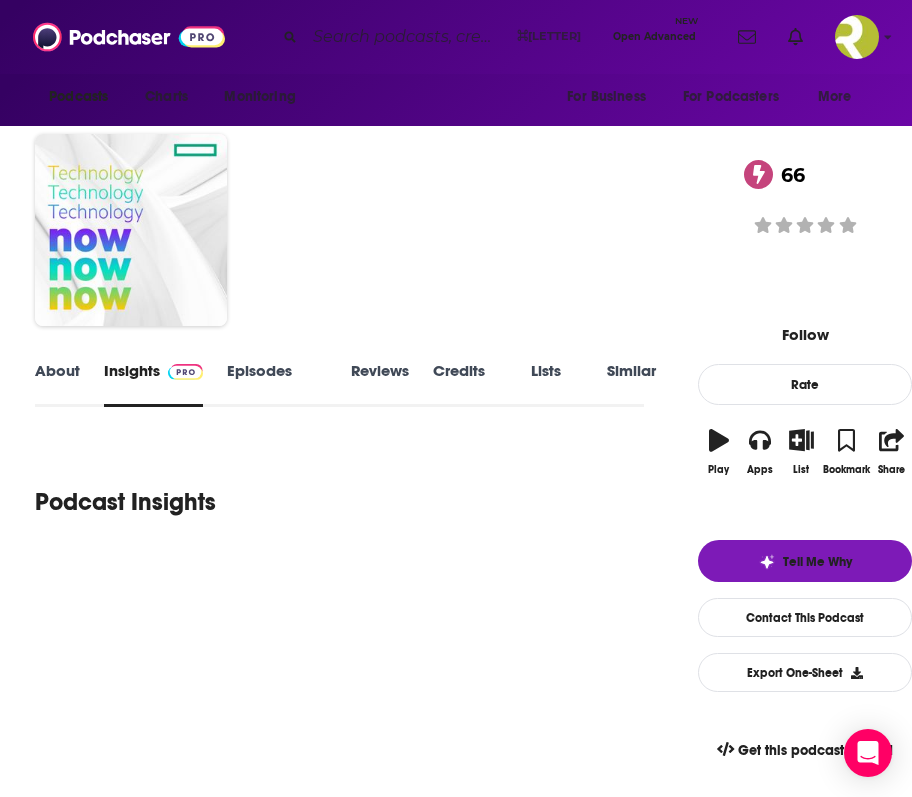click on "About" at bounding box center (57, 384) 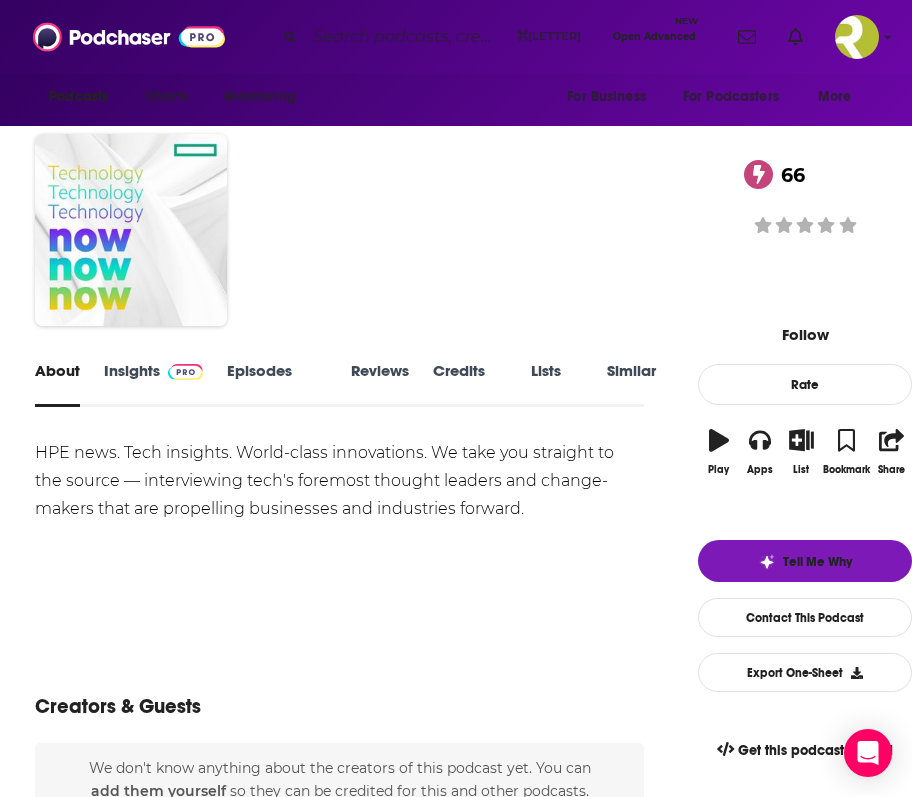 click on "Insights" at bounding box center (153, 384) 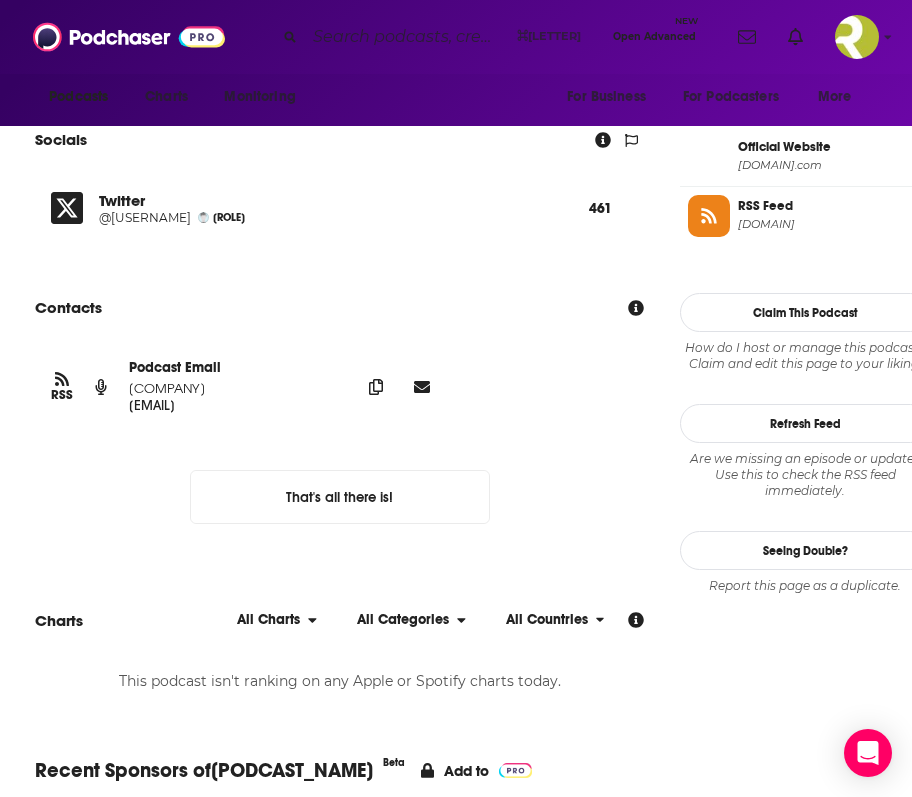 scroll, scrollTop: 1747, scrollLeft: 0, axis: vertical 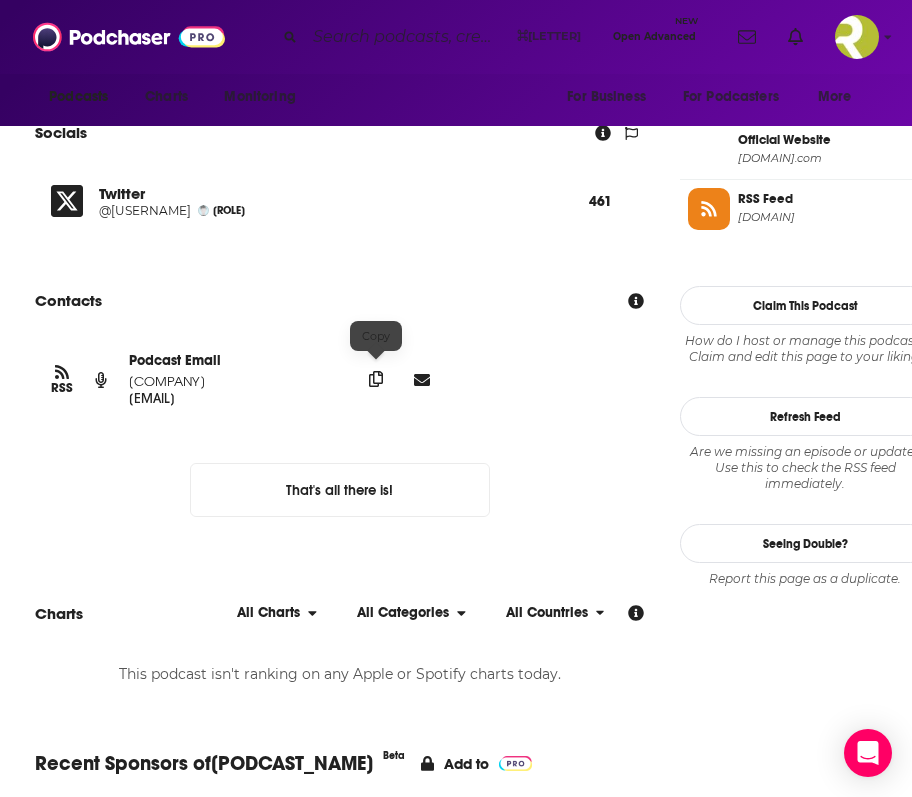 click at bounding box center [376, 379] 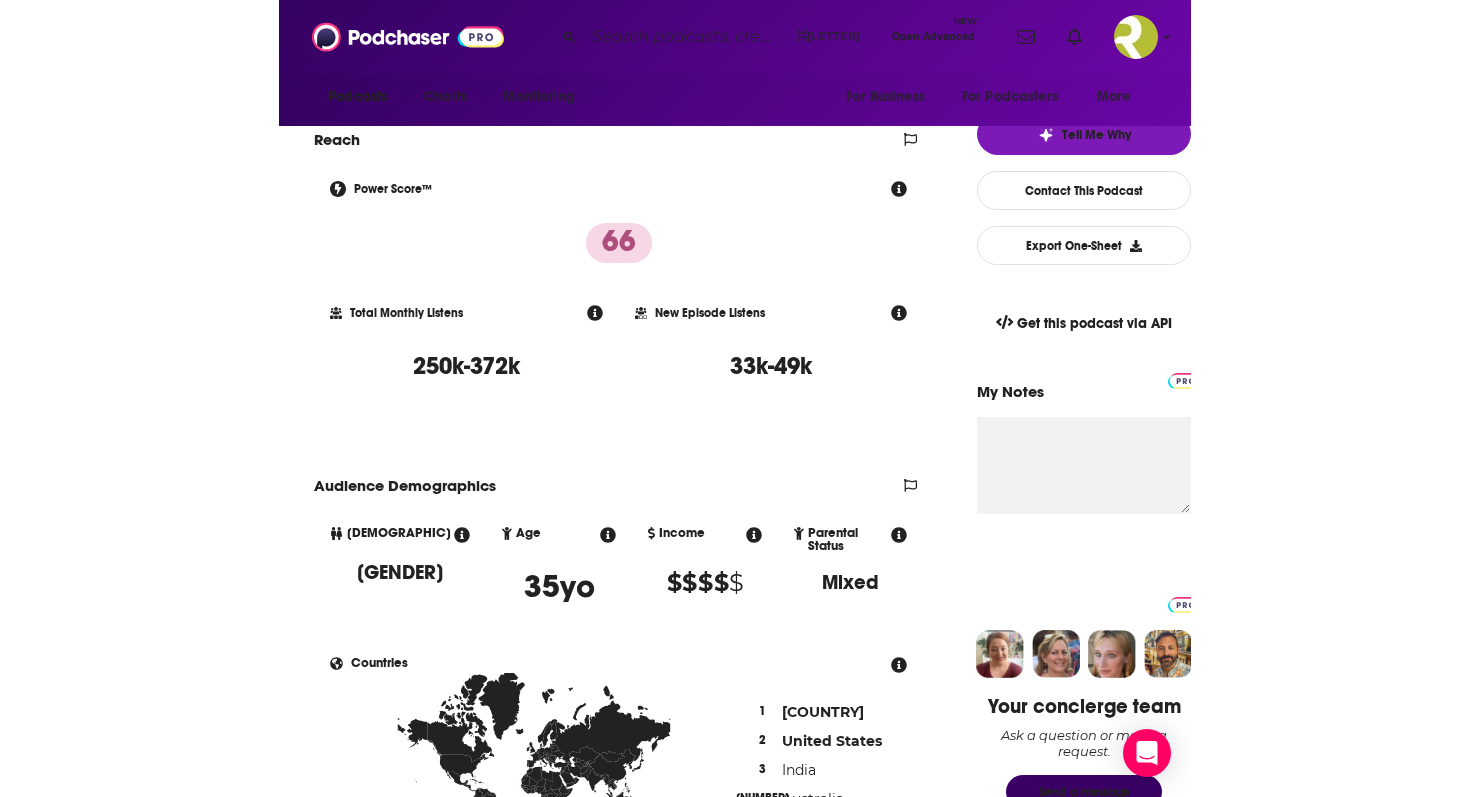 scroll, scrollTop: 0, scrollLeft: 0, axis: both 